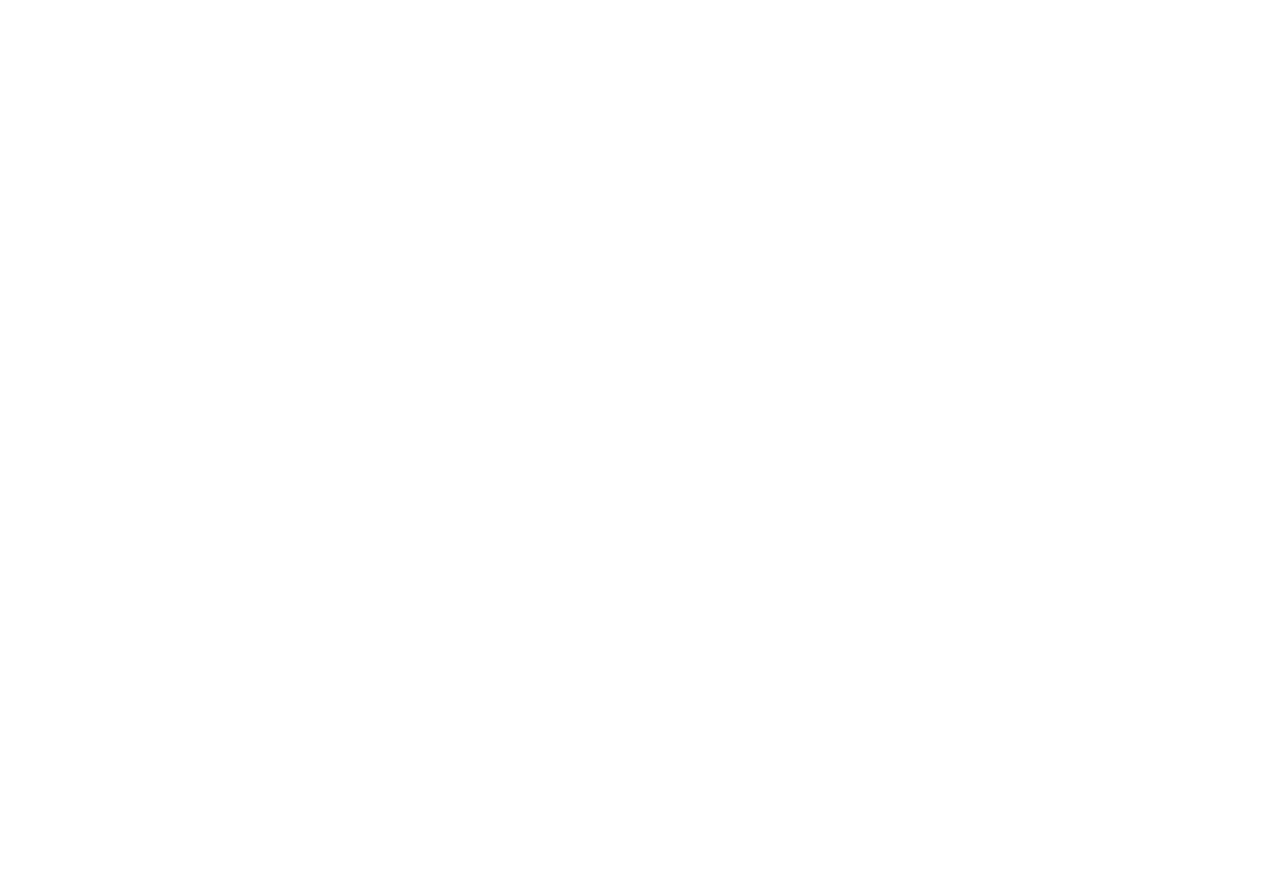 scroll, scrollTop: 0, scrollLeft: 0, axis: both 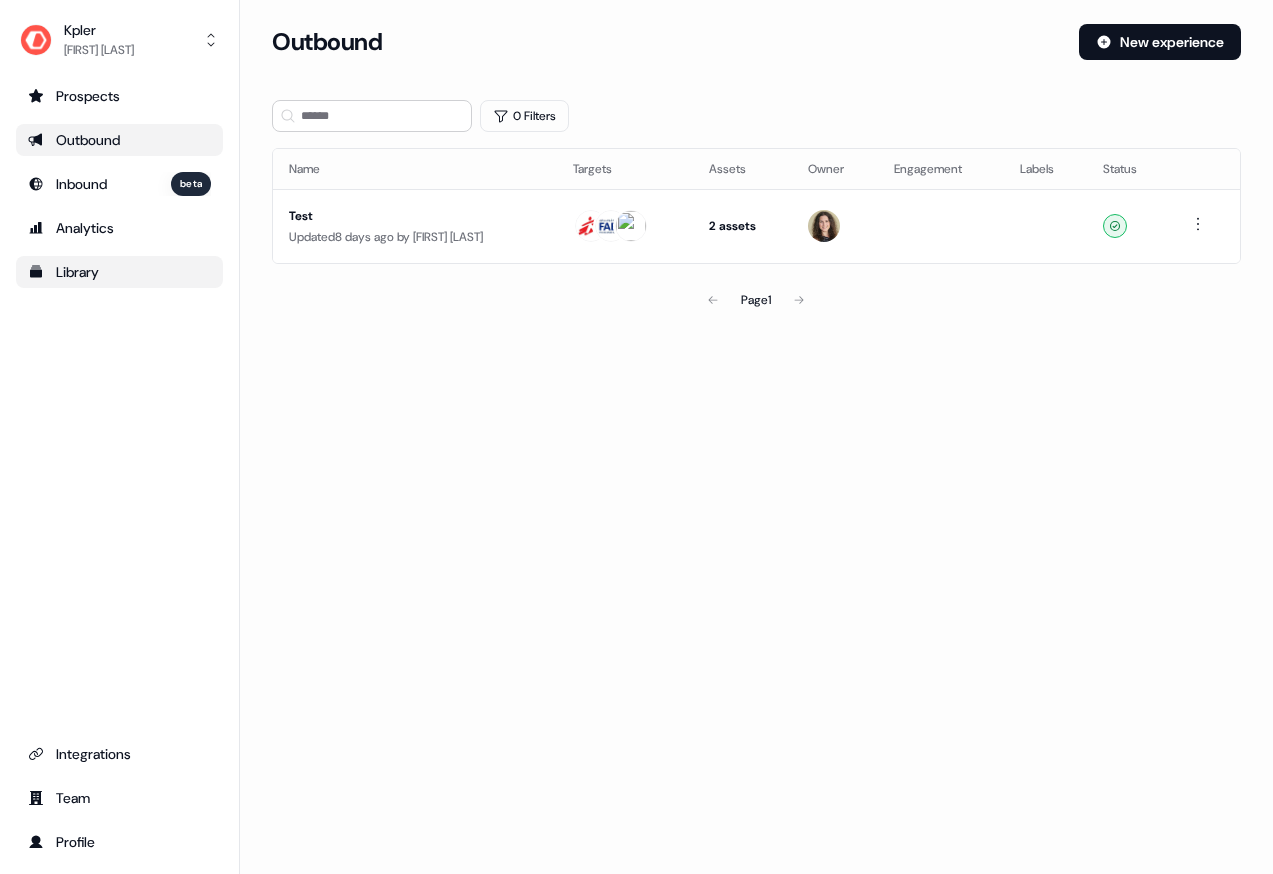 click on "Library" at bounding box center [119, 272] 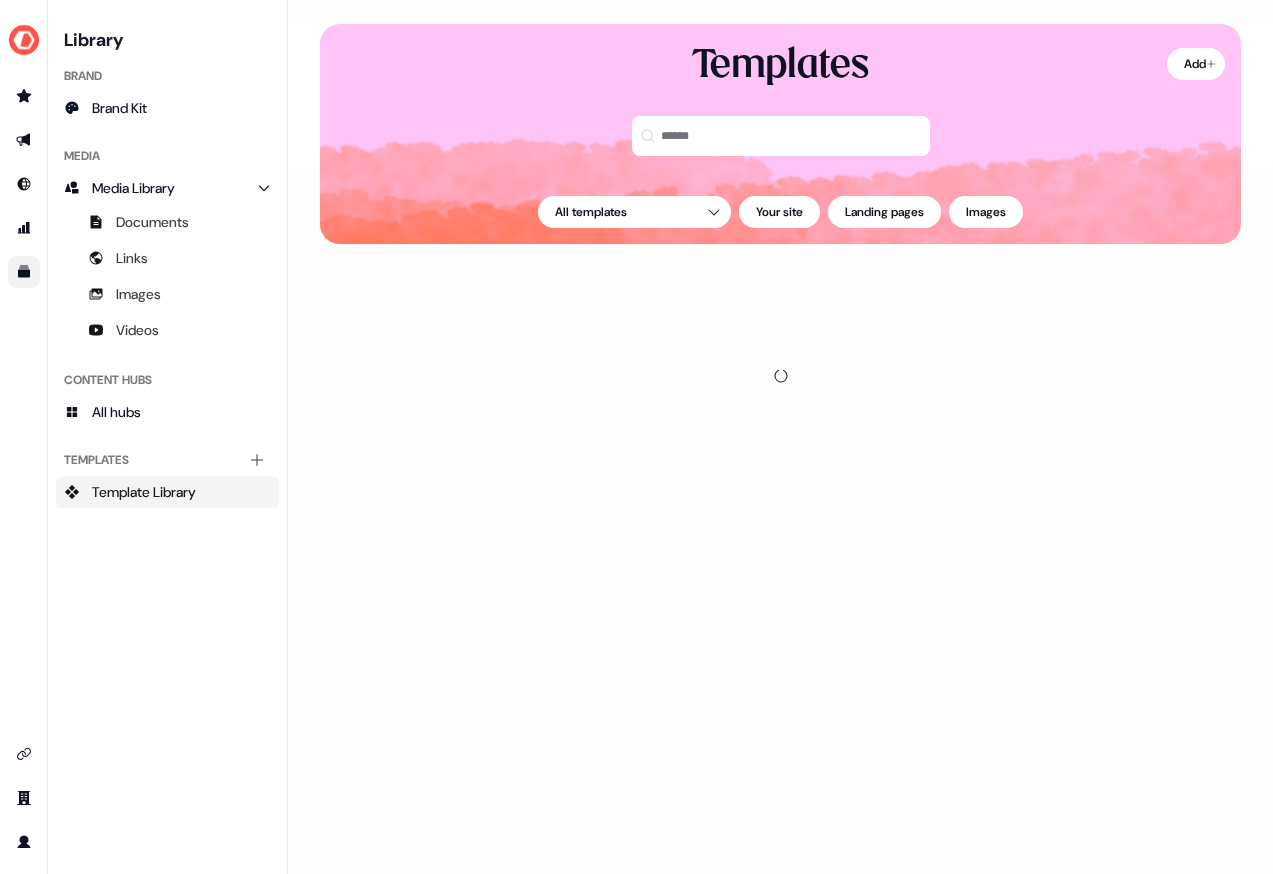 click on "Template Library" at bounding box center (144, 492) 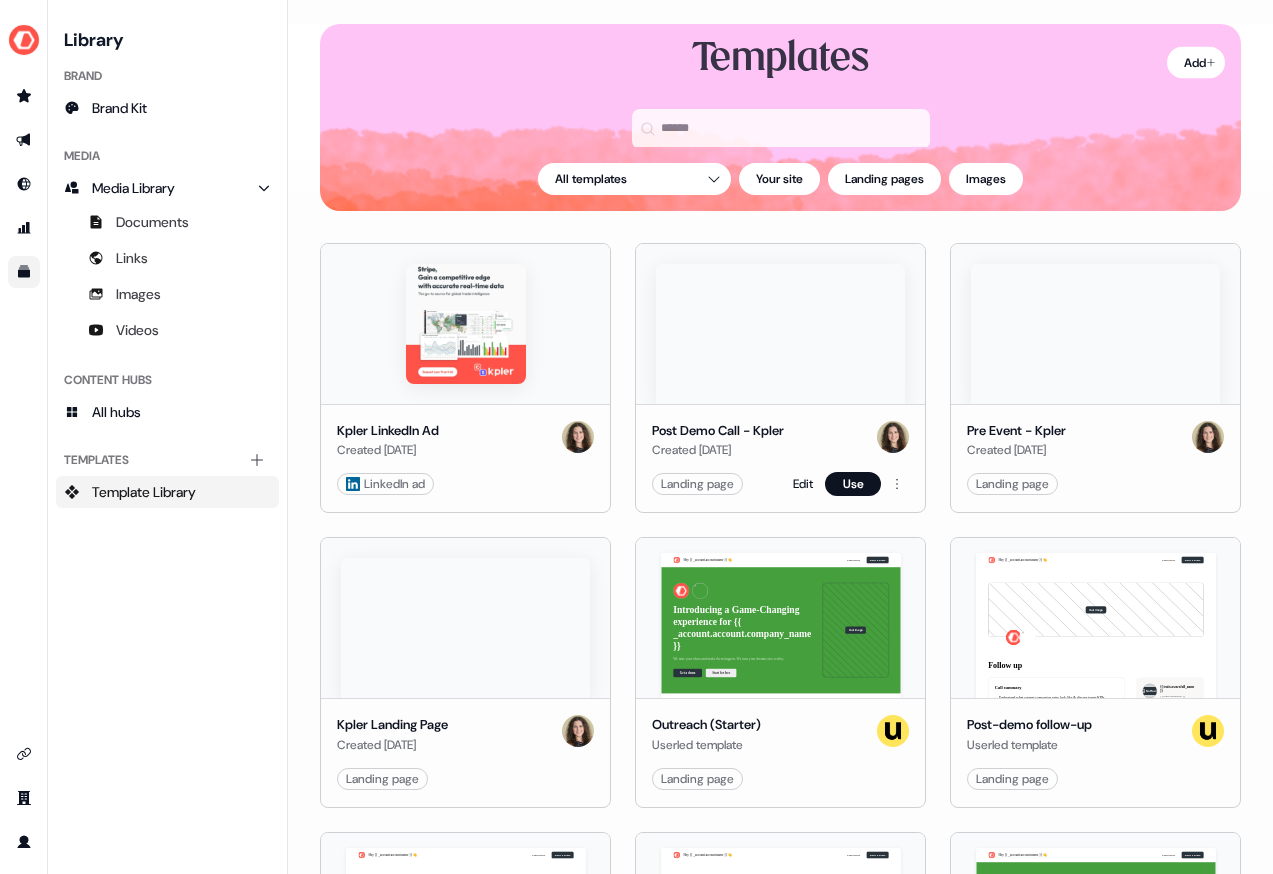 scroll, scrollTop: 0, scrollLeft: 0, axis: both 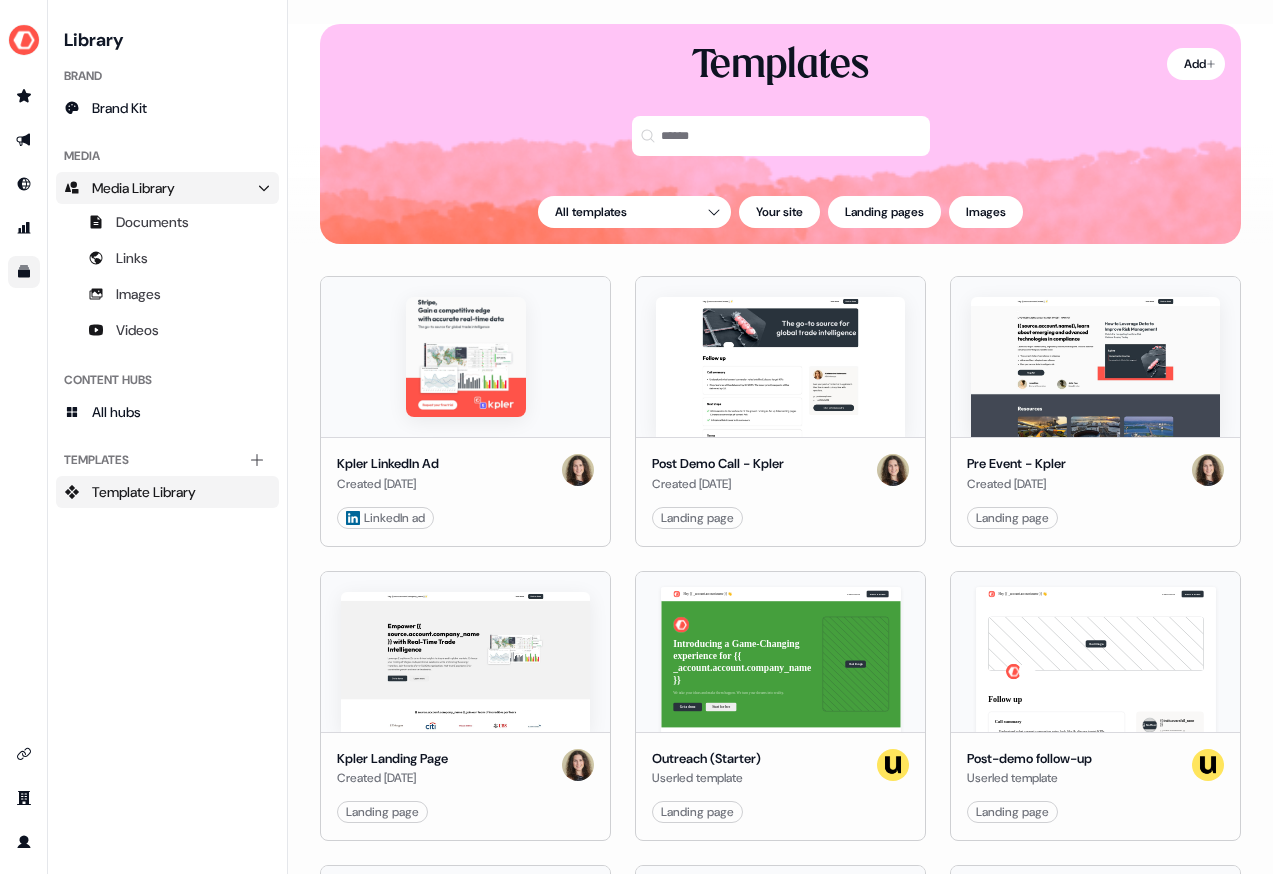 click on "Media Library" at bounding box center [167, 188] 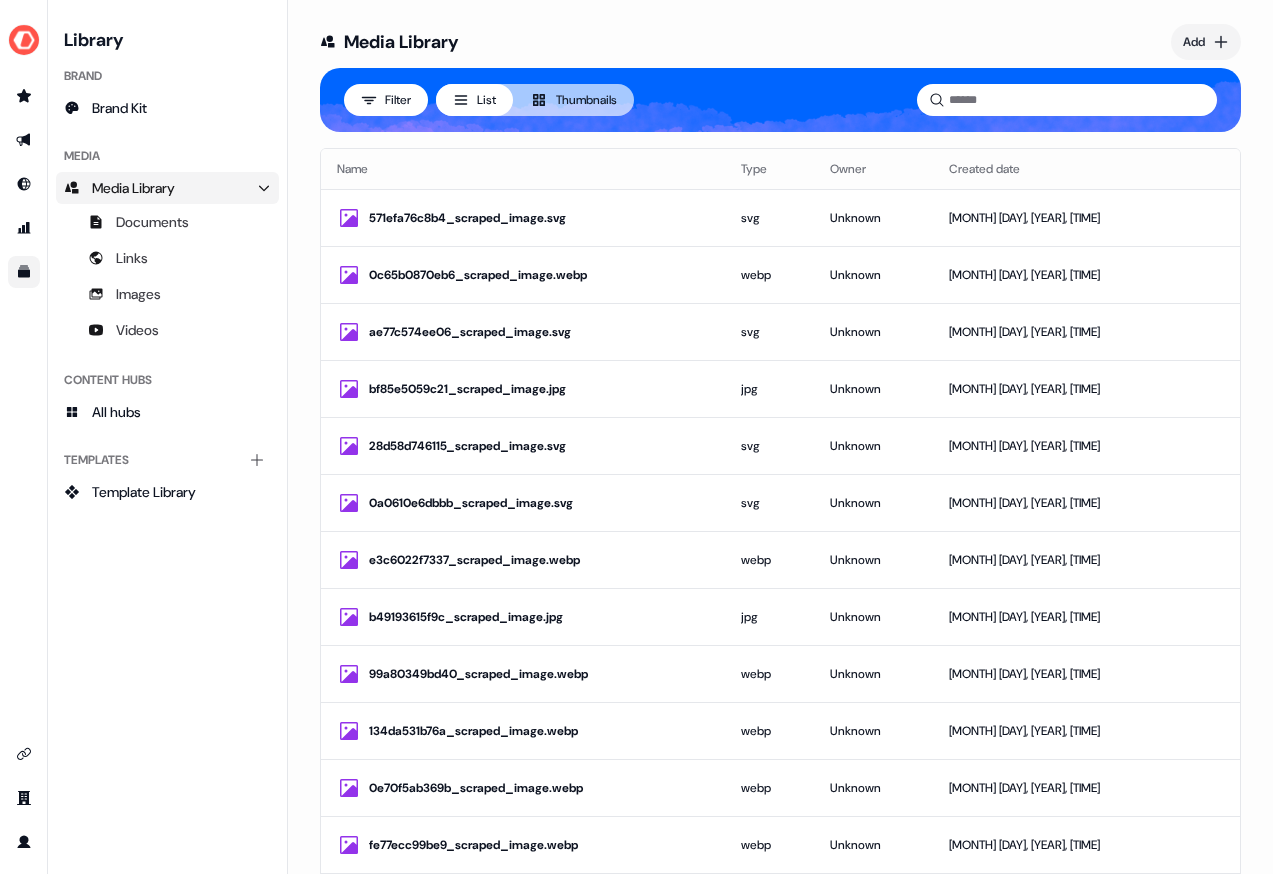click on "Media Library" at bounding box center (167, 188) 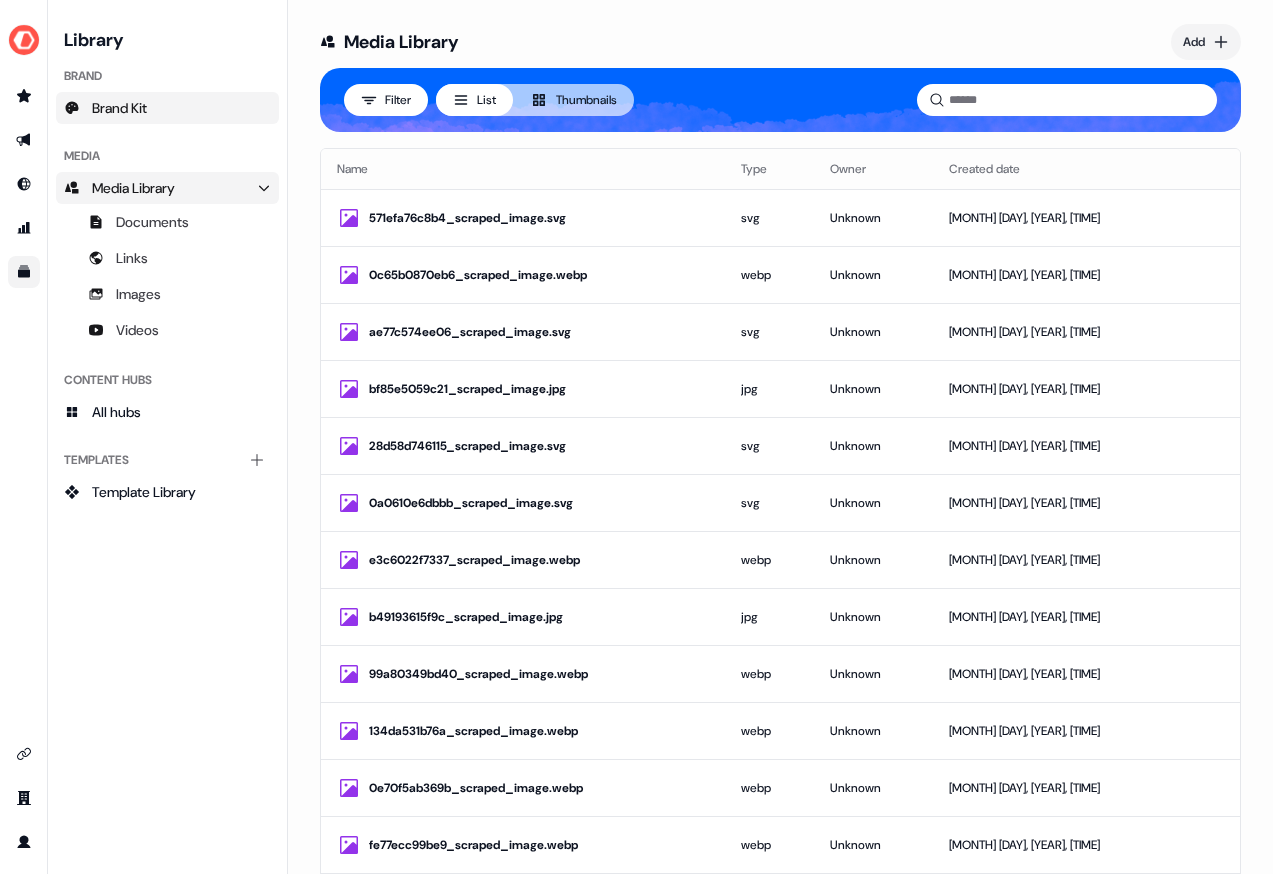 click on "Brand Kit" at bounding box center [167, 108] 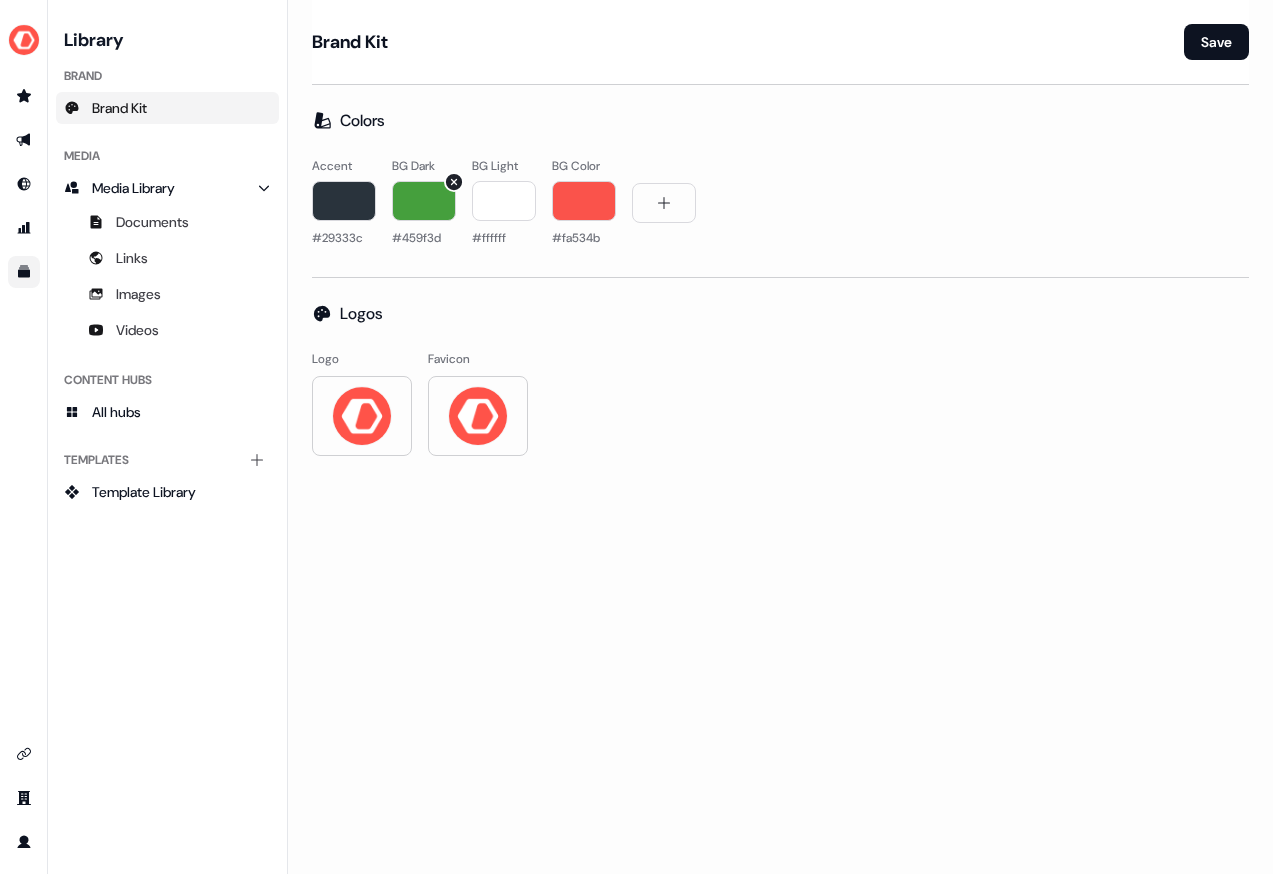click at bounding box center (424, 201) 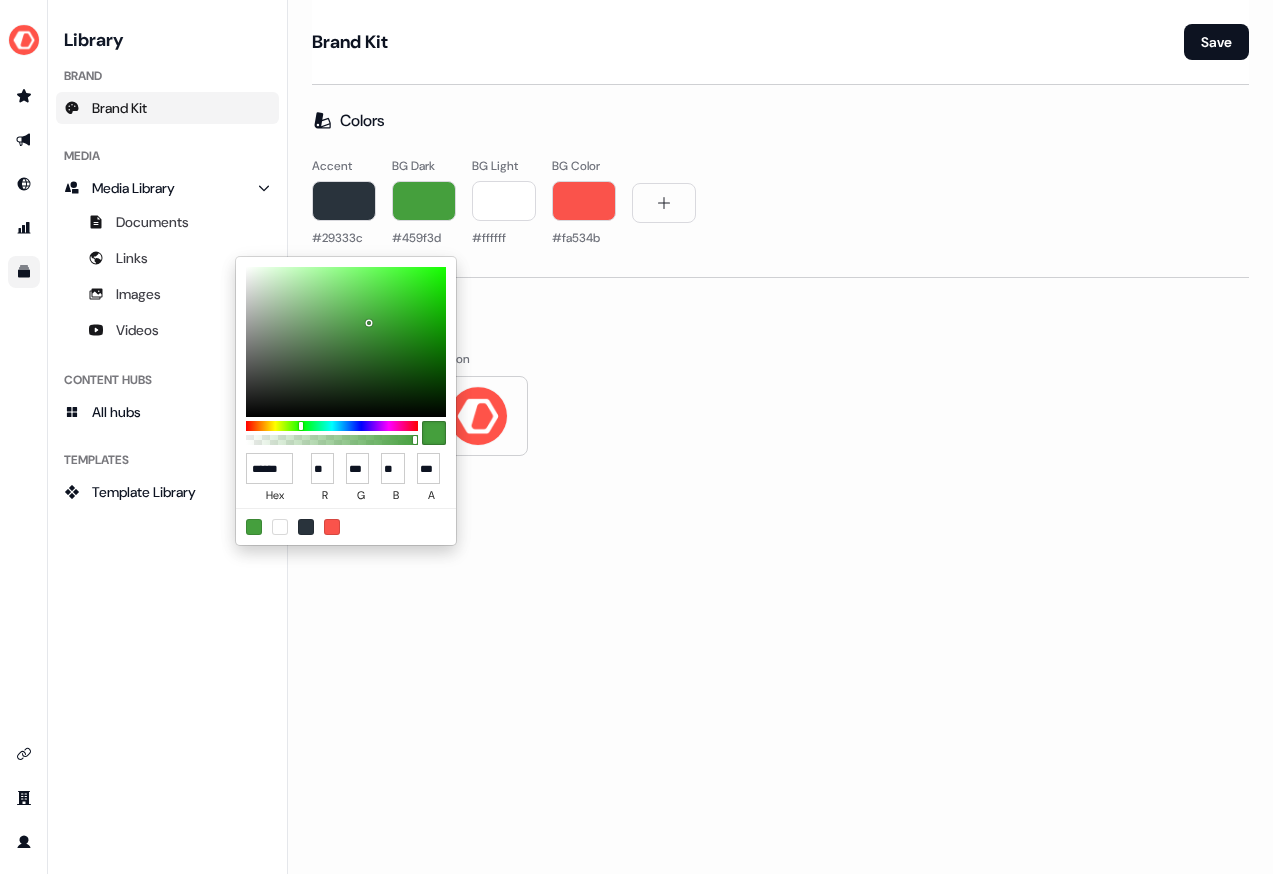 click on "For the best experience switch devices to a bigger screen. Go to Userled.io Library Brand Brand Kit Media Media Library Documents Links Images Videos Content Hubs All hubs Templates Add collection Template Library Brand Kit Save Colors Accent #29333c BG Dark #459f3d BG Light #ffffff BG Color #fa534b Logos Logo Favicon ****** hex ** r *** g ** b *** a" at bounding box center [636, 437] 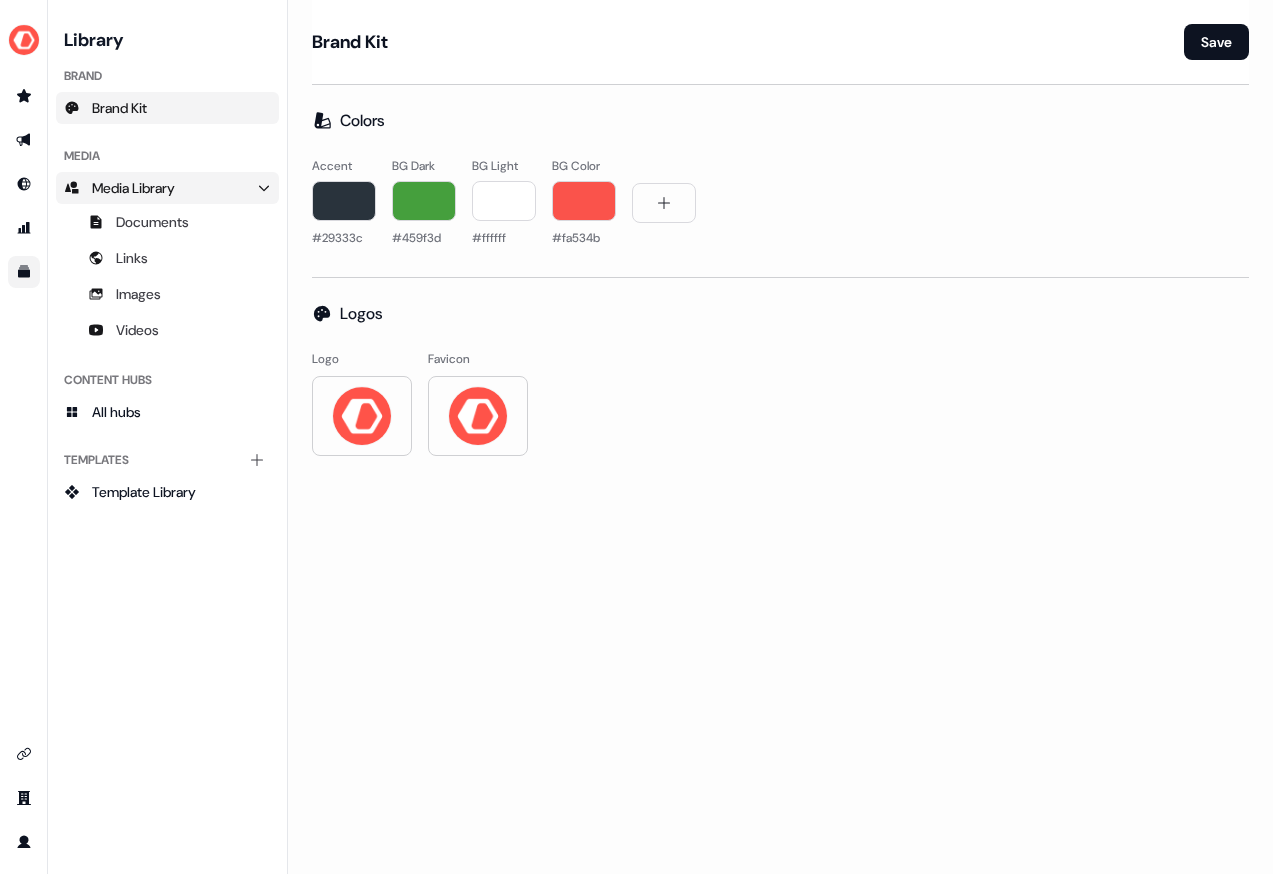 click on "Media Library" at bounding box center [167, 188] 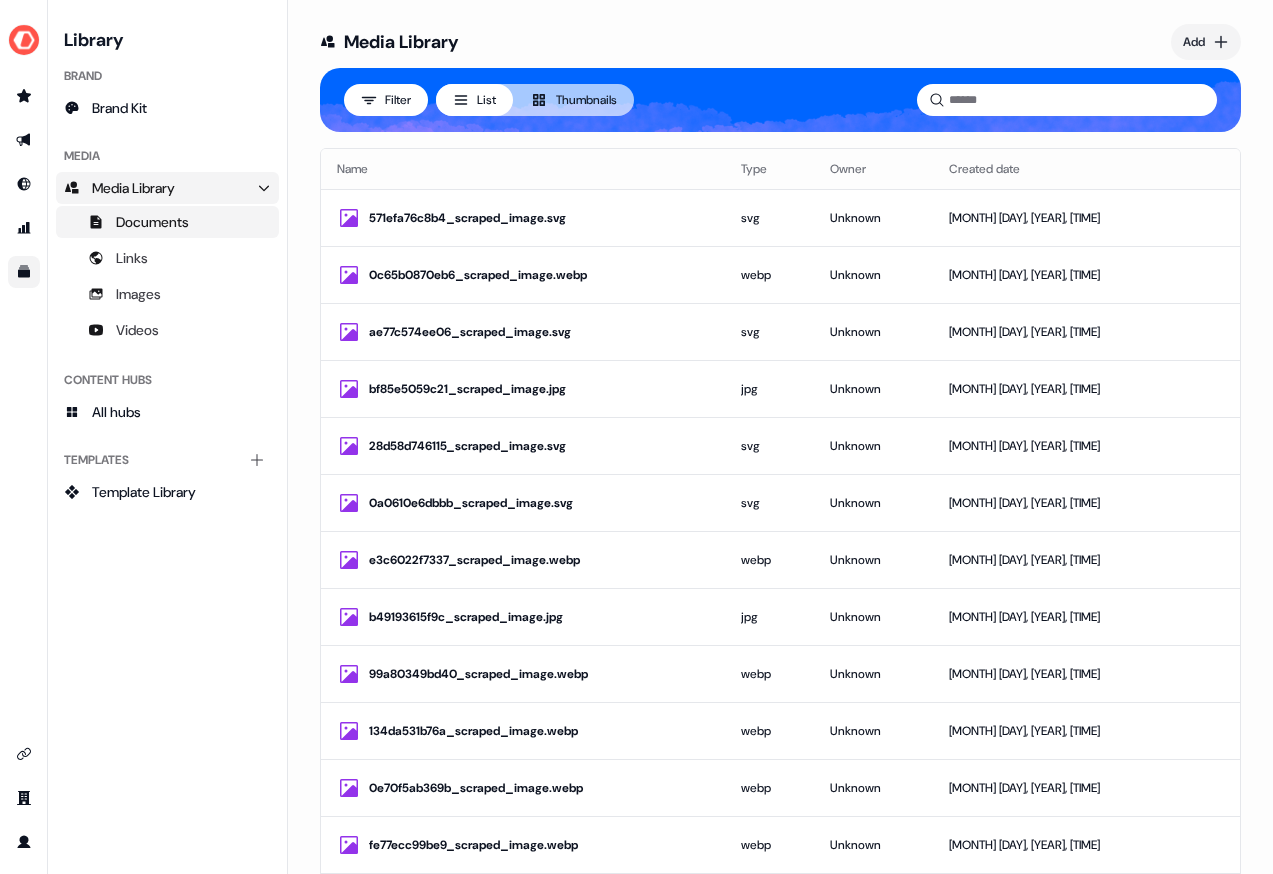 click on "Documents" at bounding box center [152, 222] 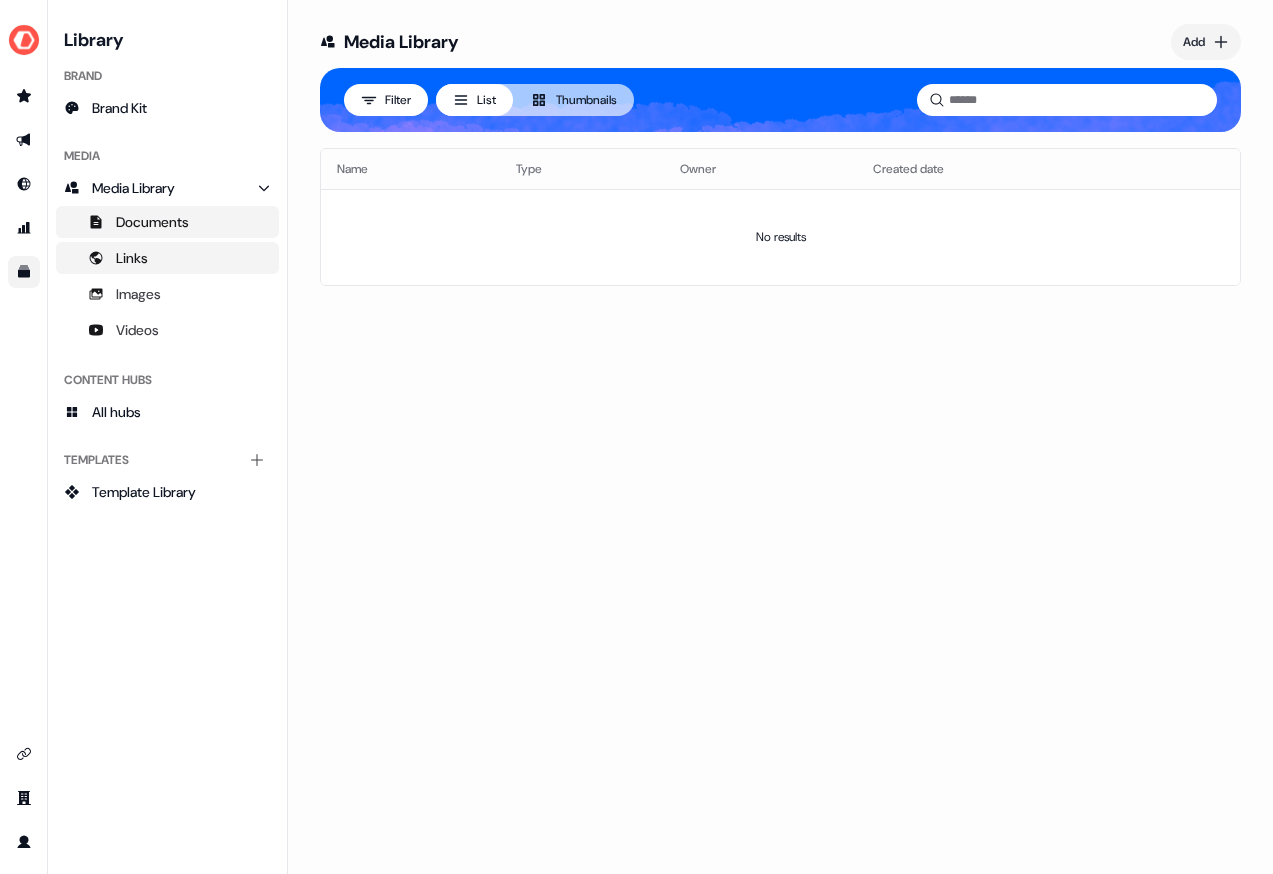 click on "Links" at bounding box center [132, 258] 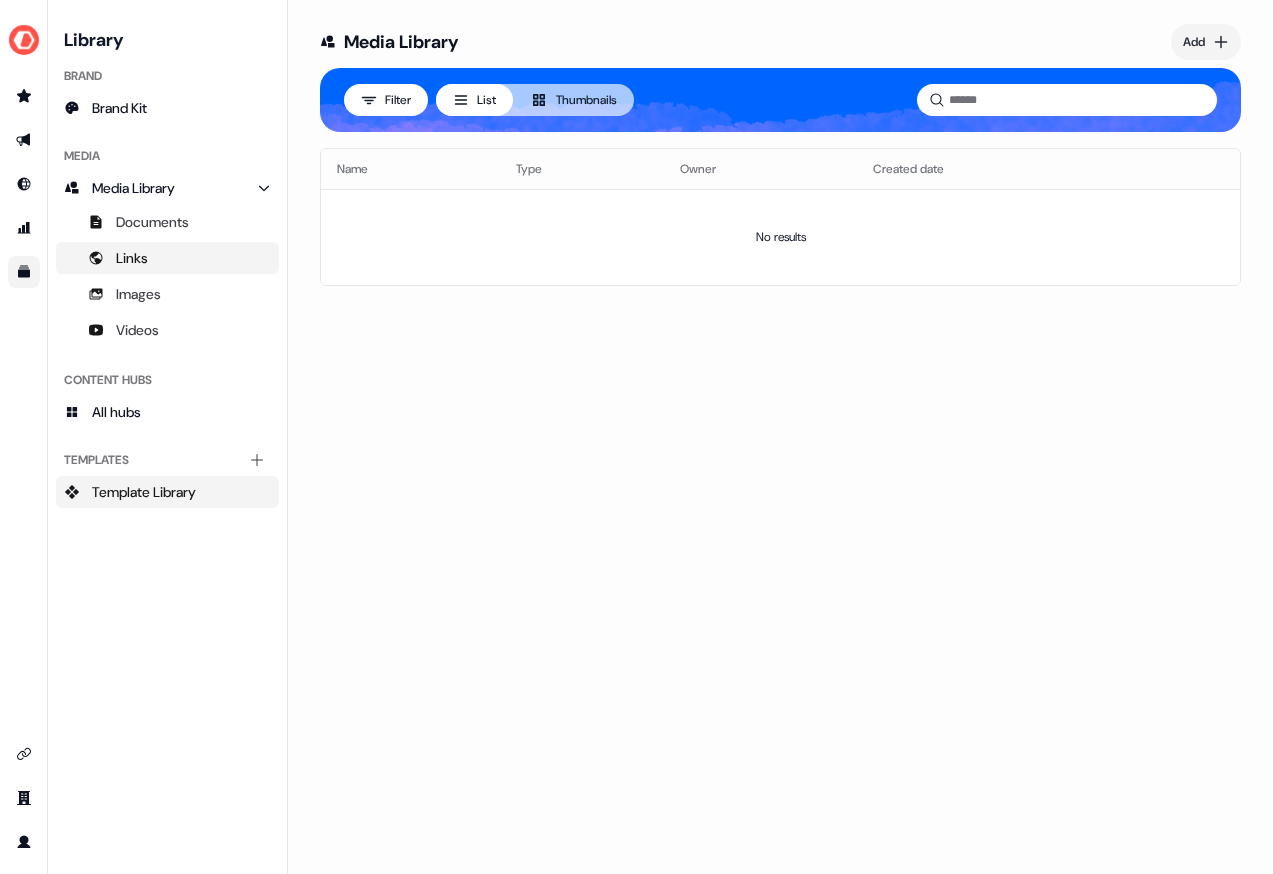 click on "Template Library" at bounding box center (144, 492) 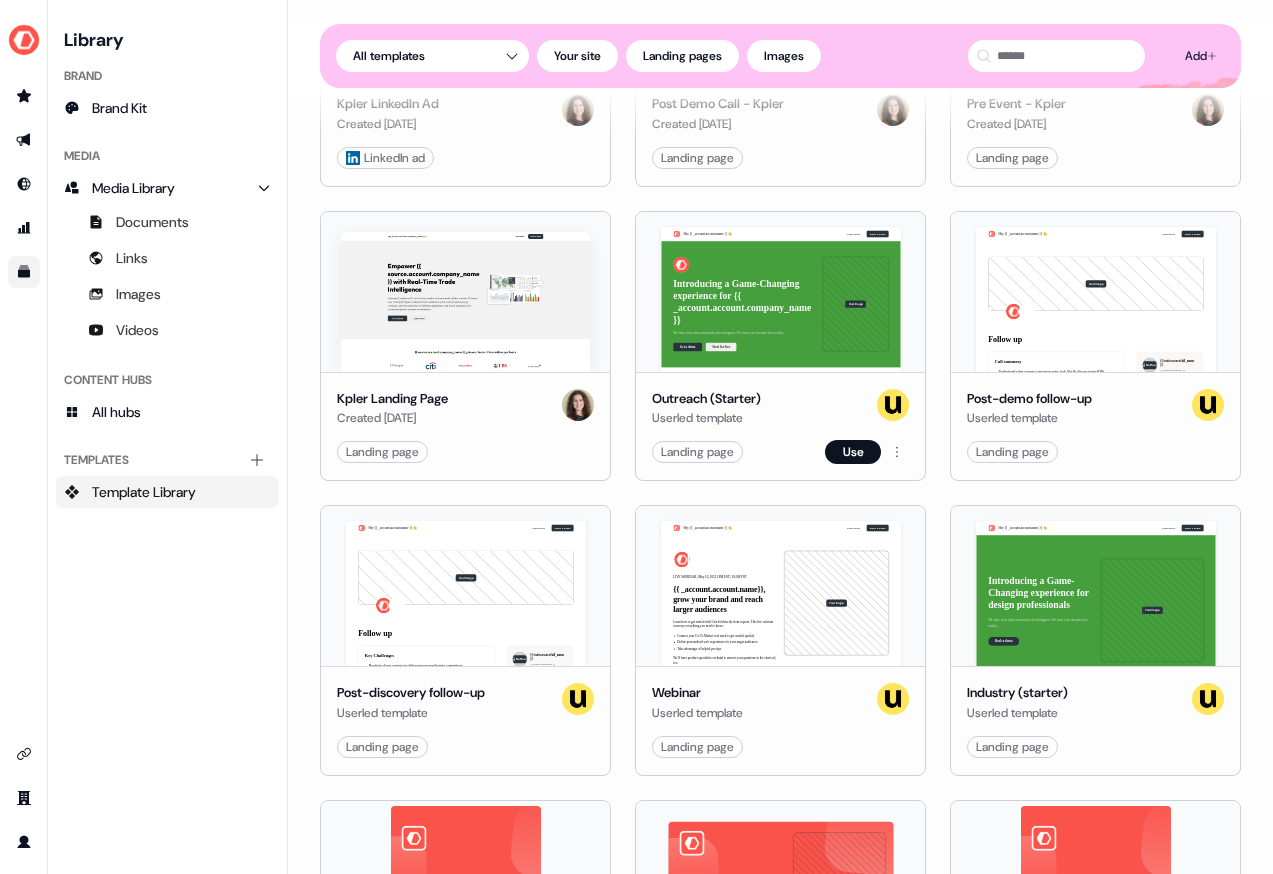 scroll, scrollTop: 377, scrollLeft: 0, axis: vertical 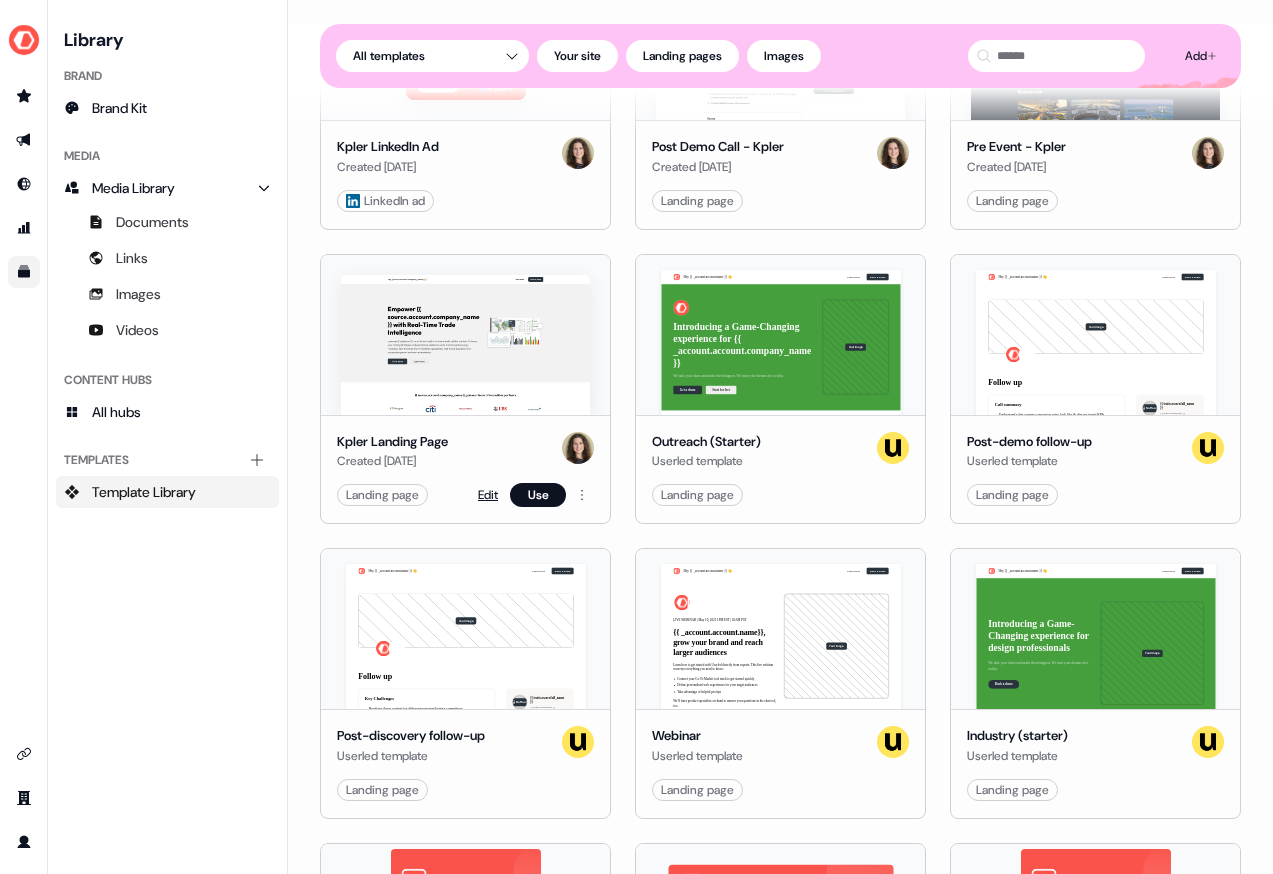 click on "Edit" at bounding box center (488, 495) 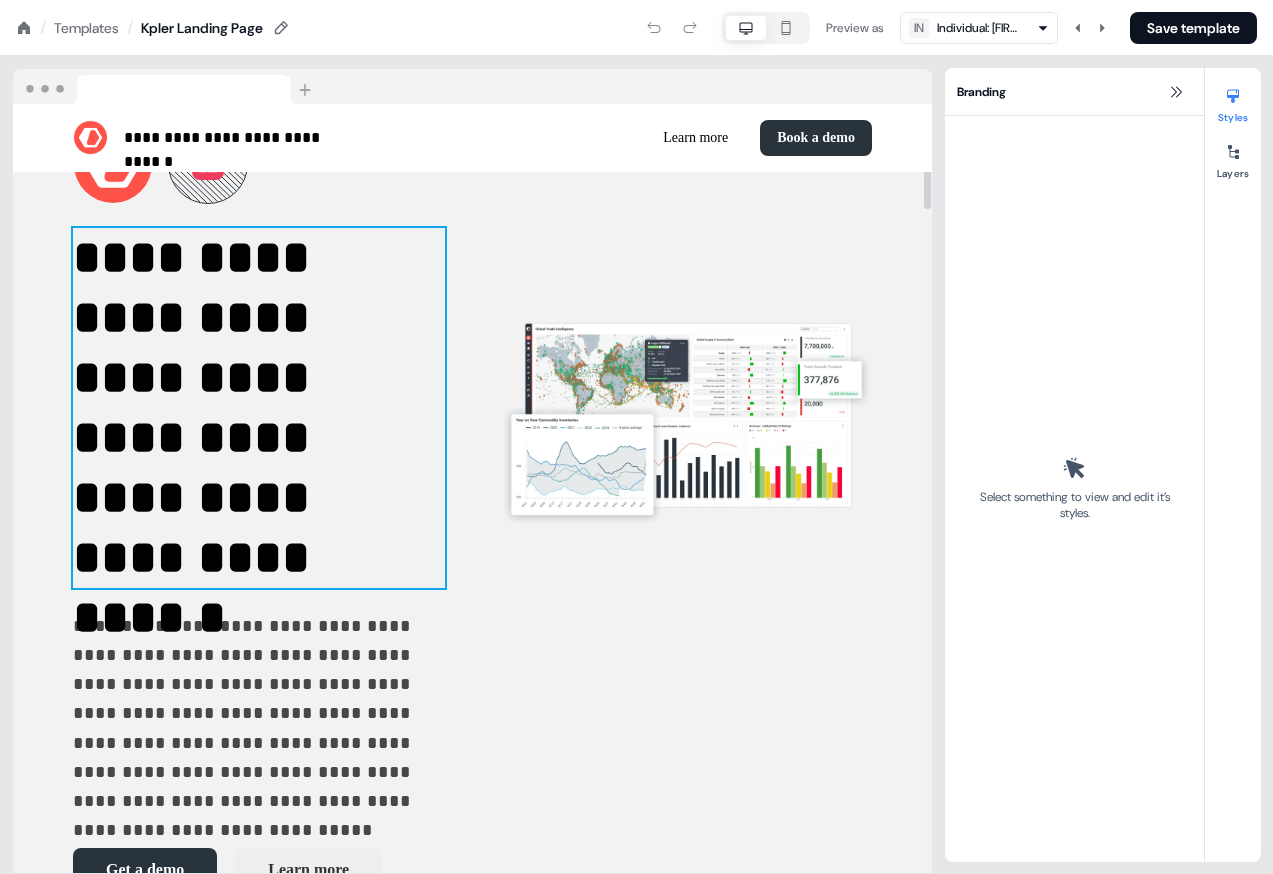 scroll, scrollTop: 0, scrollLeft: 0, axis: both 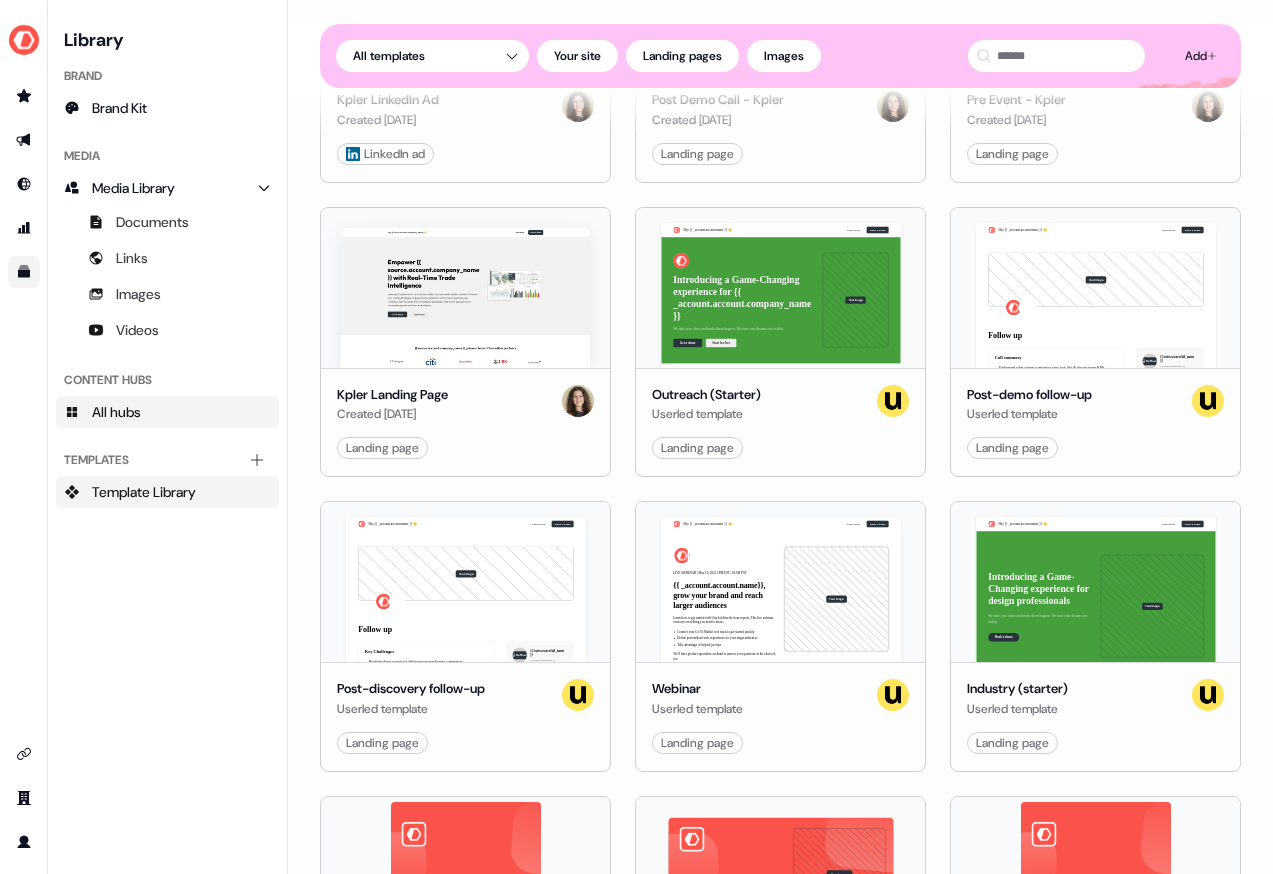click on "All hubs" at bounding box center (116, 412) 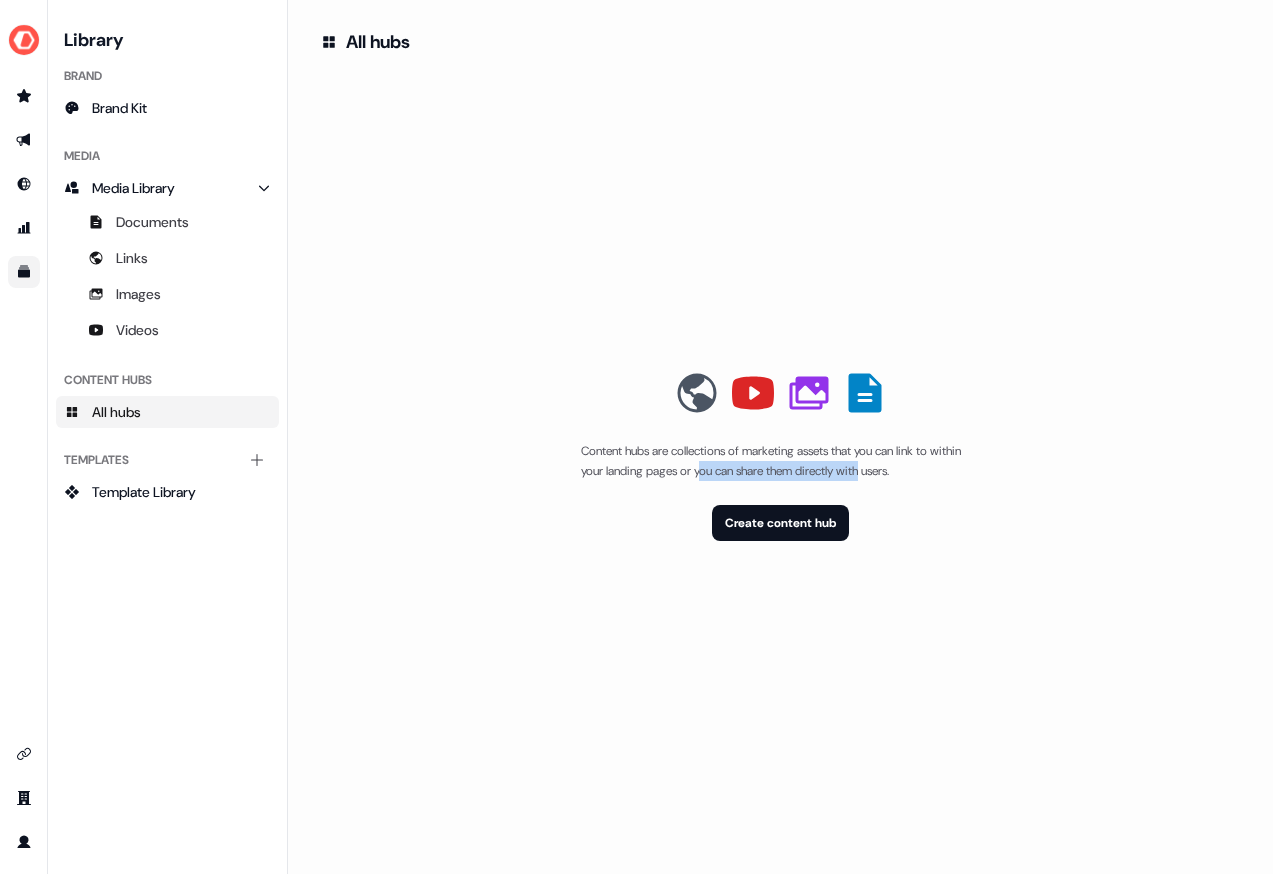 drag, startPoint x: 748, startPoint y: 468, endPoint x: 930, endPoint y: 484, distance: 182.70195 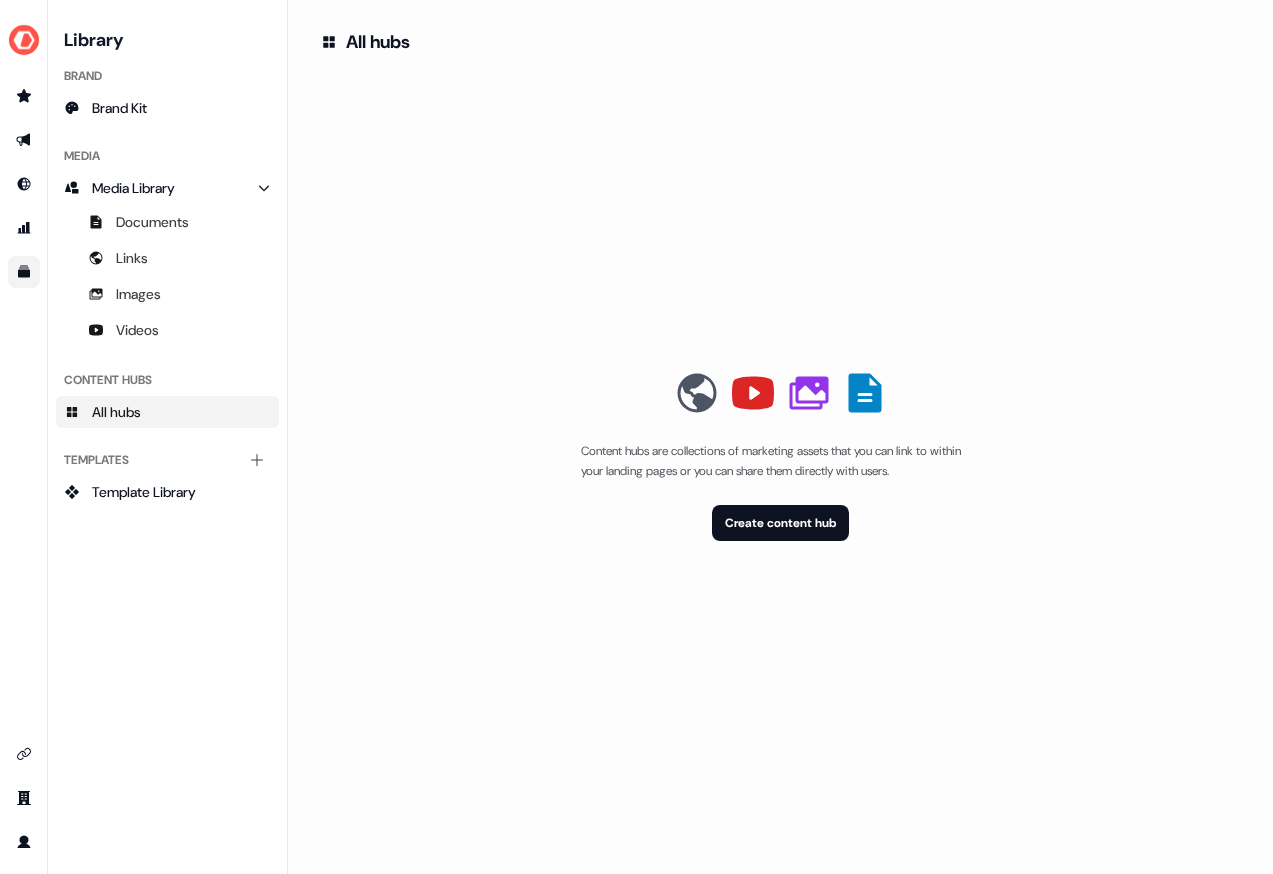 click on "Content hubs are collections of marketing assets that you can link to within your landing pages or you can share them directly with users. Create content hub" at bounding box center (781, 455) 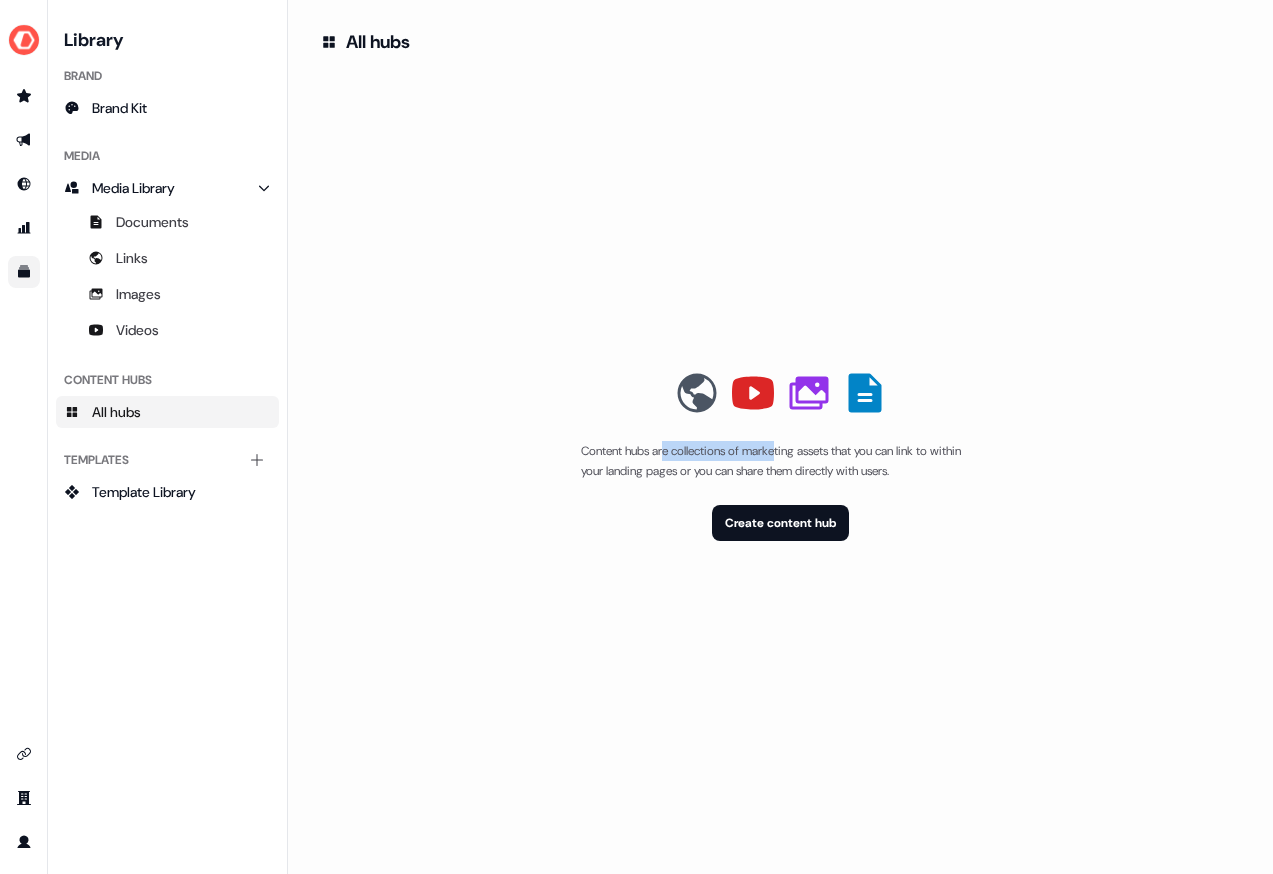 drag, startPoint x: 772, startPoint y: 447, endPoint x: 675, endPoint y: 463, distance: 98.31073 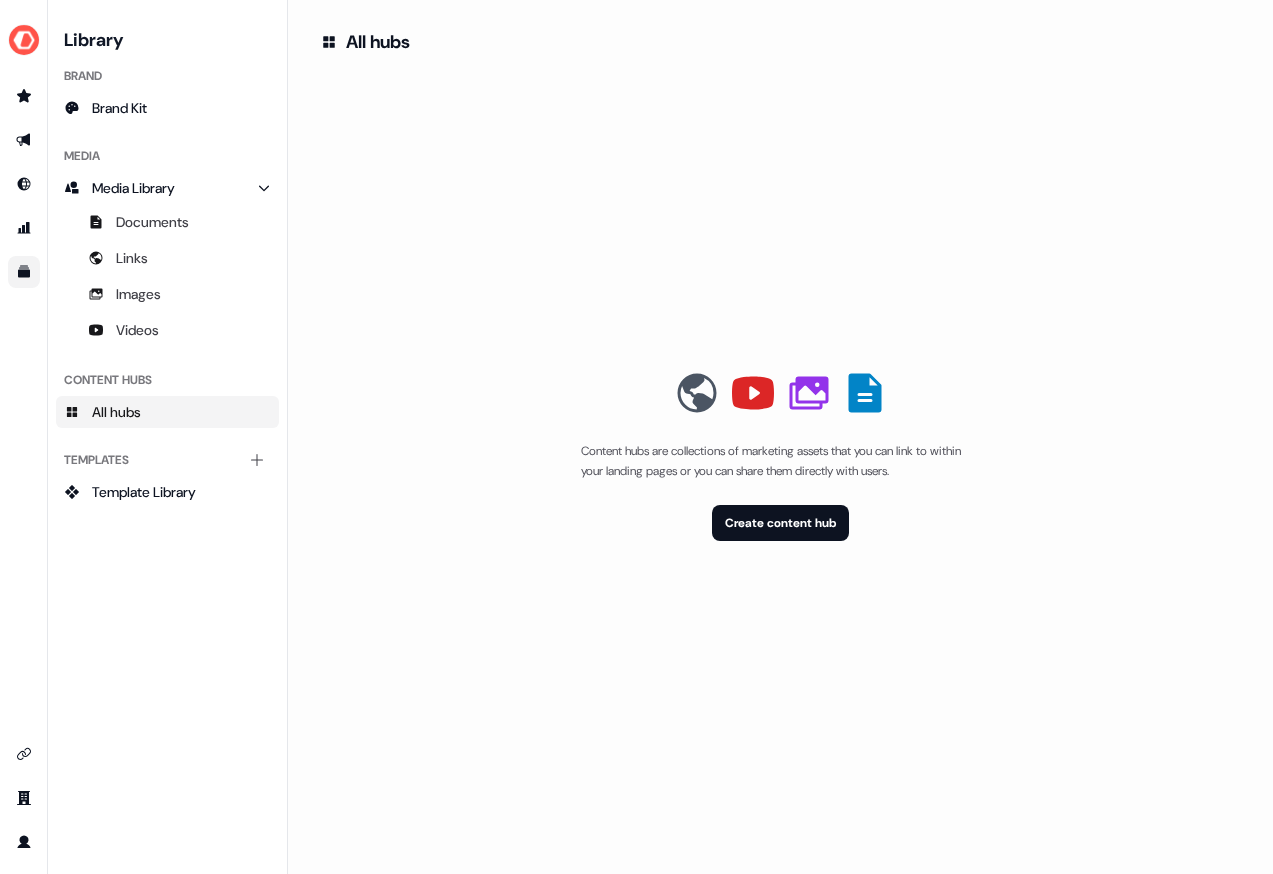click on "Content hubs are collections of marketing assets that you can link to within your landing pages or you can share them directly with users." at bounding box center [781, 461] 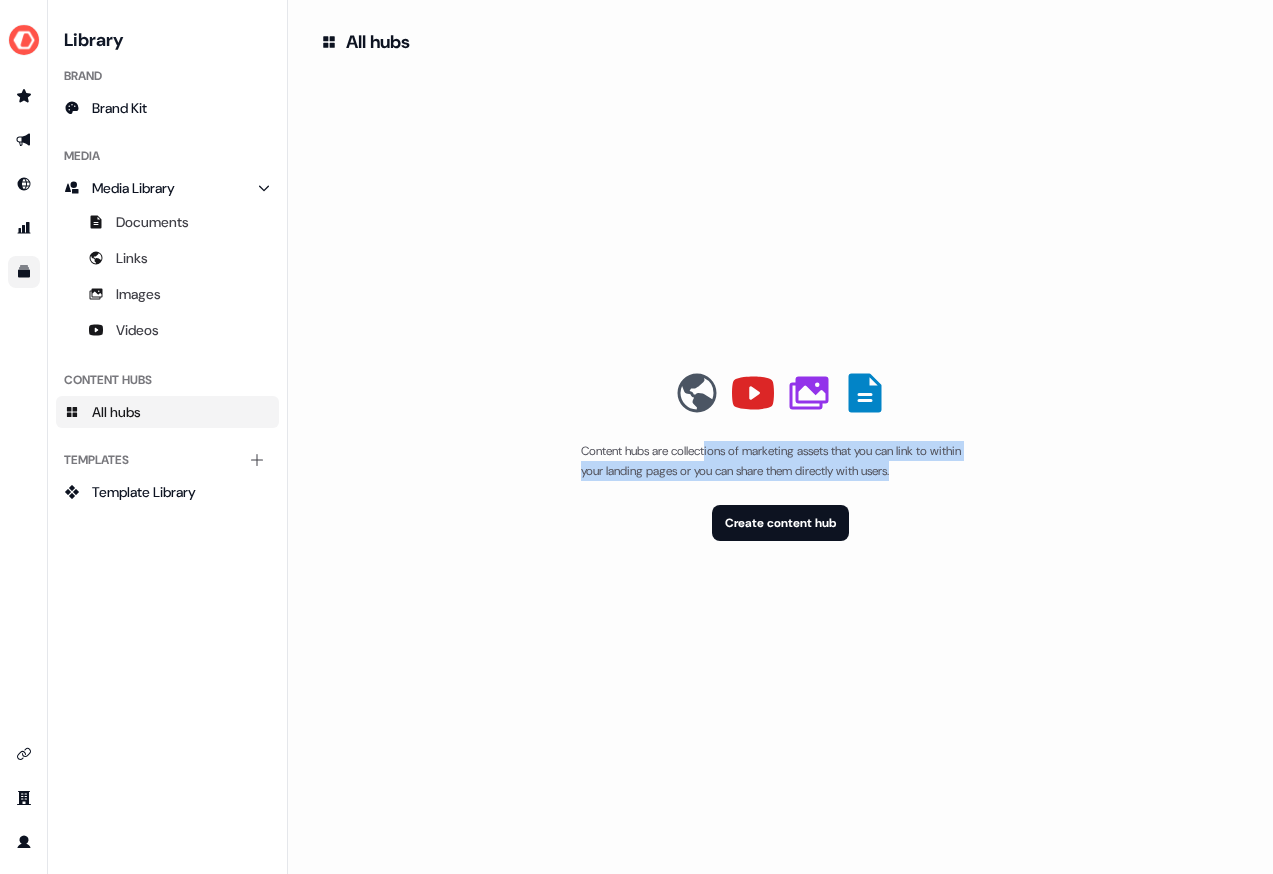 drag, startPoint x: 869, startPoint y: 478, endPoint x: 904, endPoint y: 482, distance: 35.22783 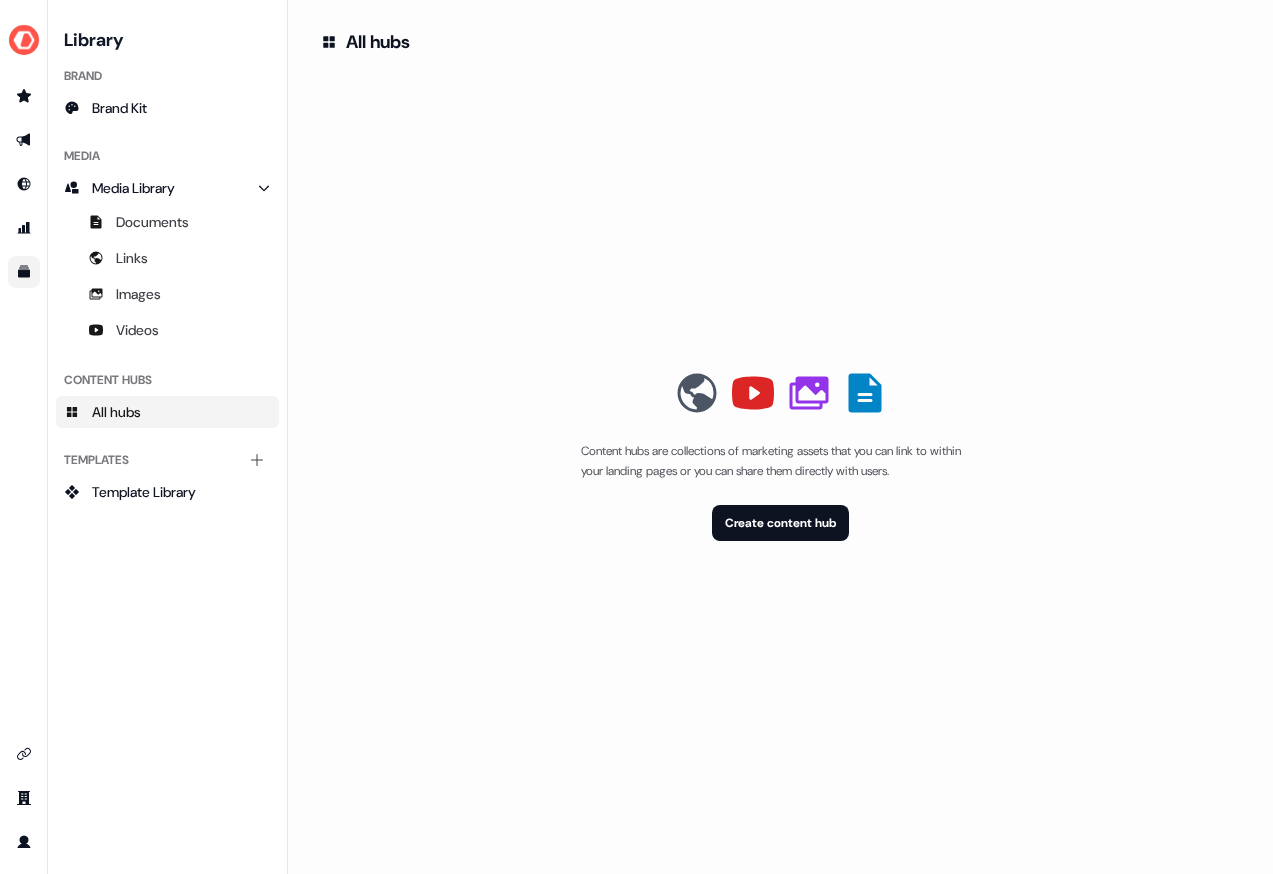 click on "Content hubs are collections of marketing assets that you can link to within your landing pages or you can share them directly with users. Create content hub" at bounding box center [781, 455] 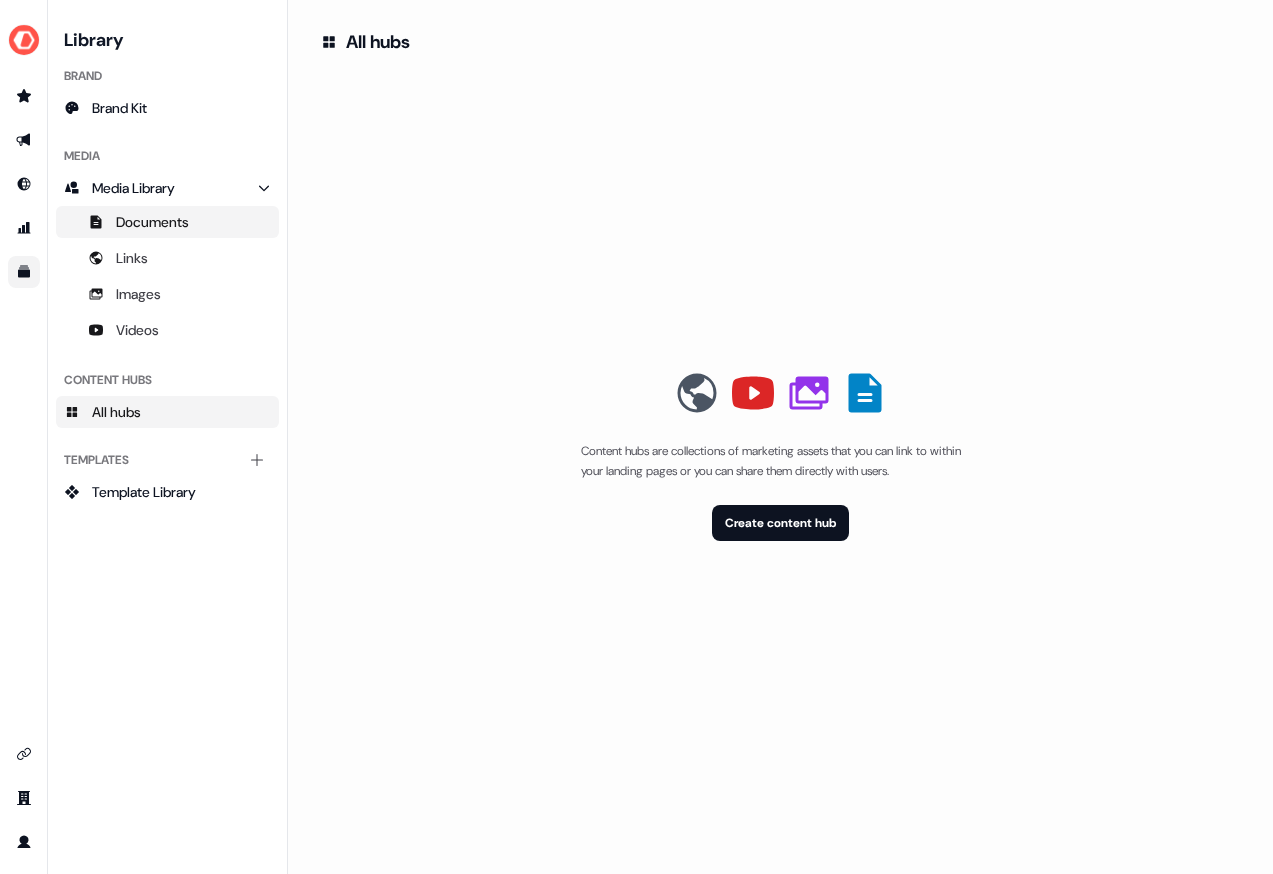 click on "Documents" at bounding box center (152, 222) 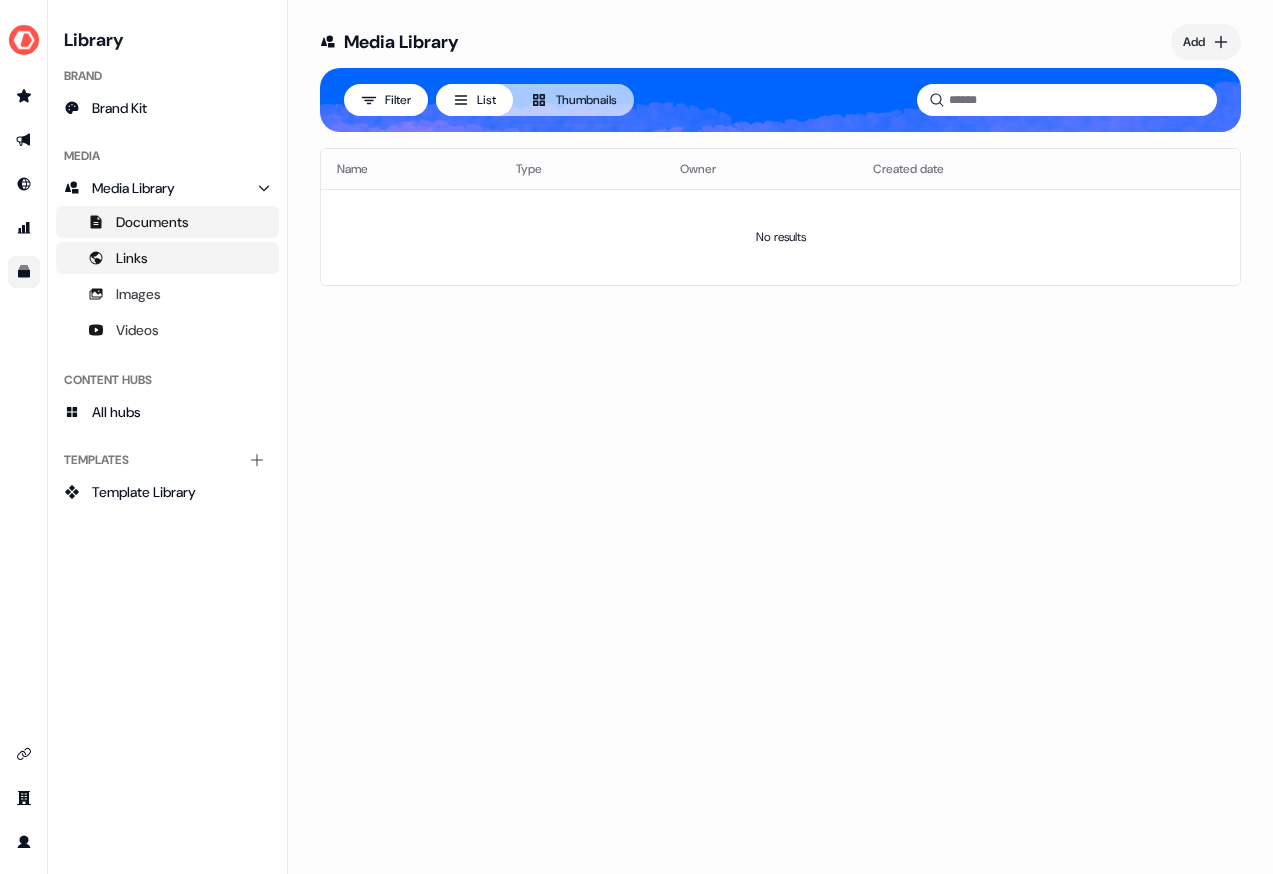 click on "Links" at bounding box center (167, 258) 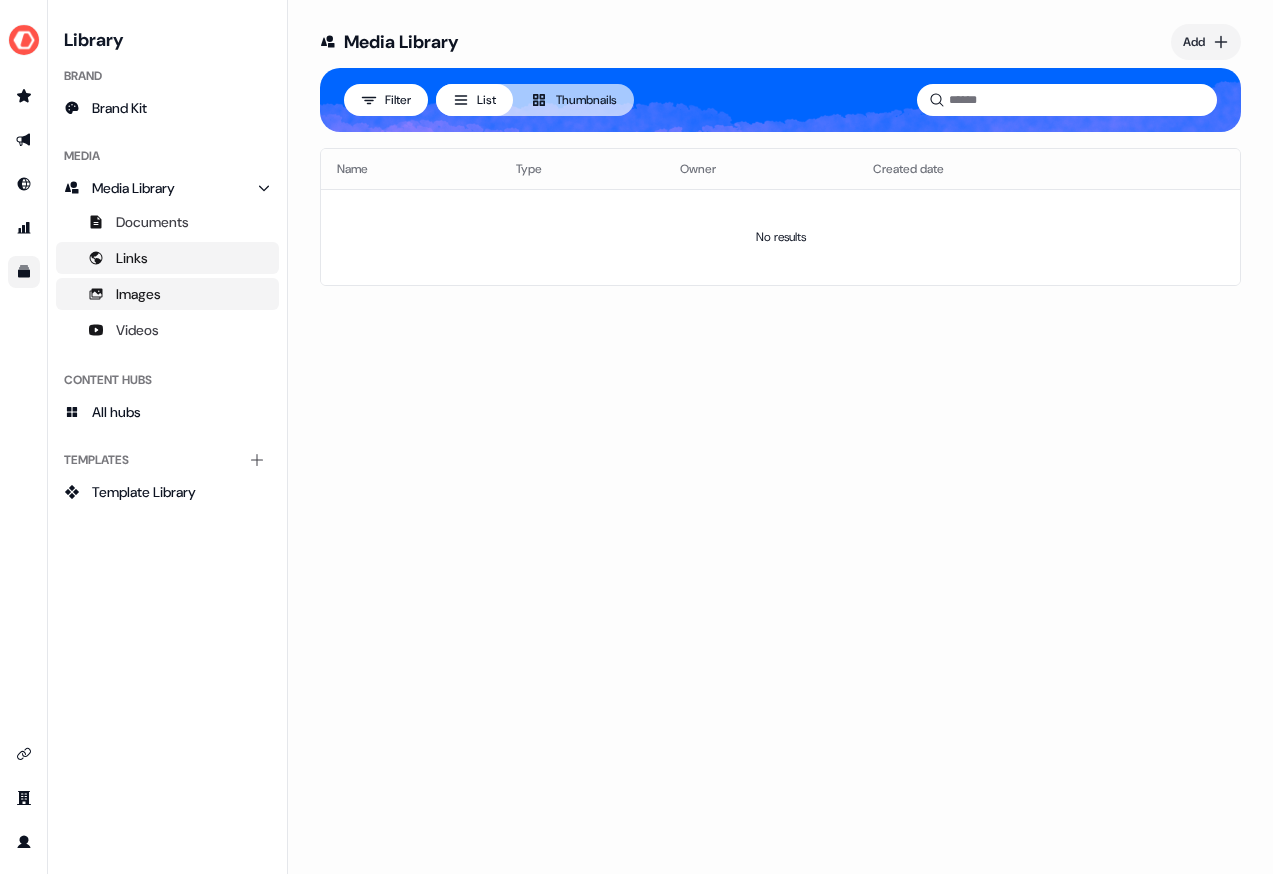 click on "Images" at bounding box center (138, 294) 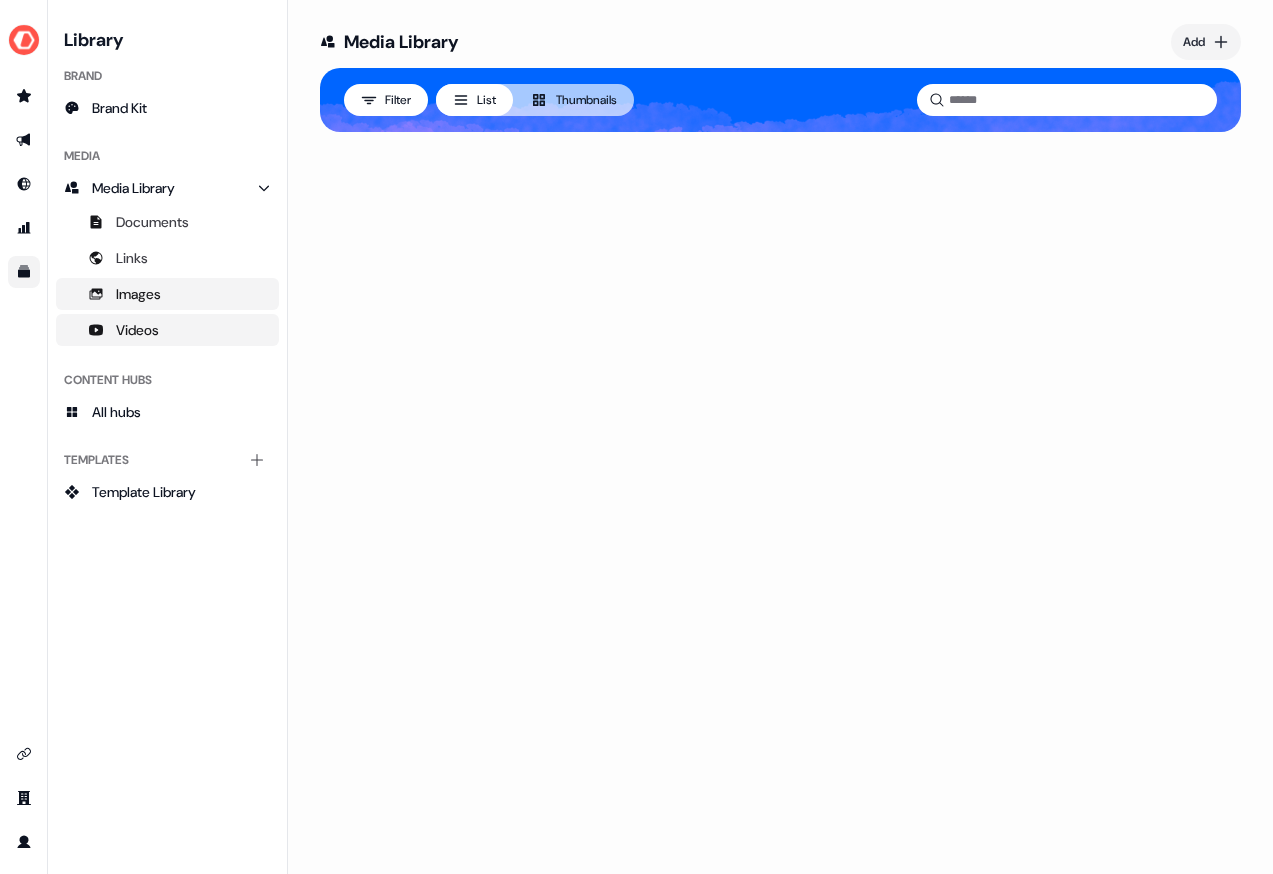 click on "Videos" at bounding box center (137, 330) 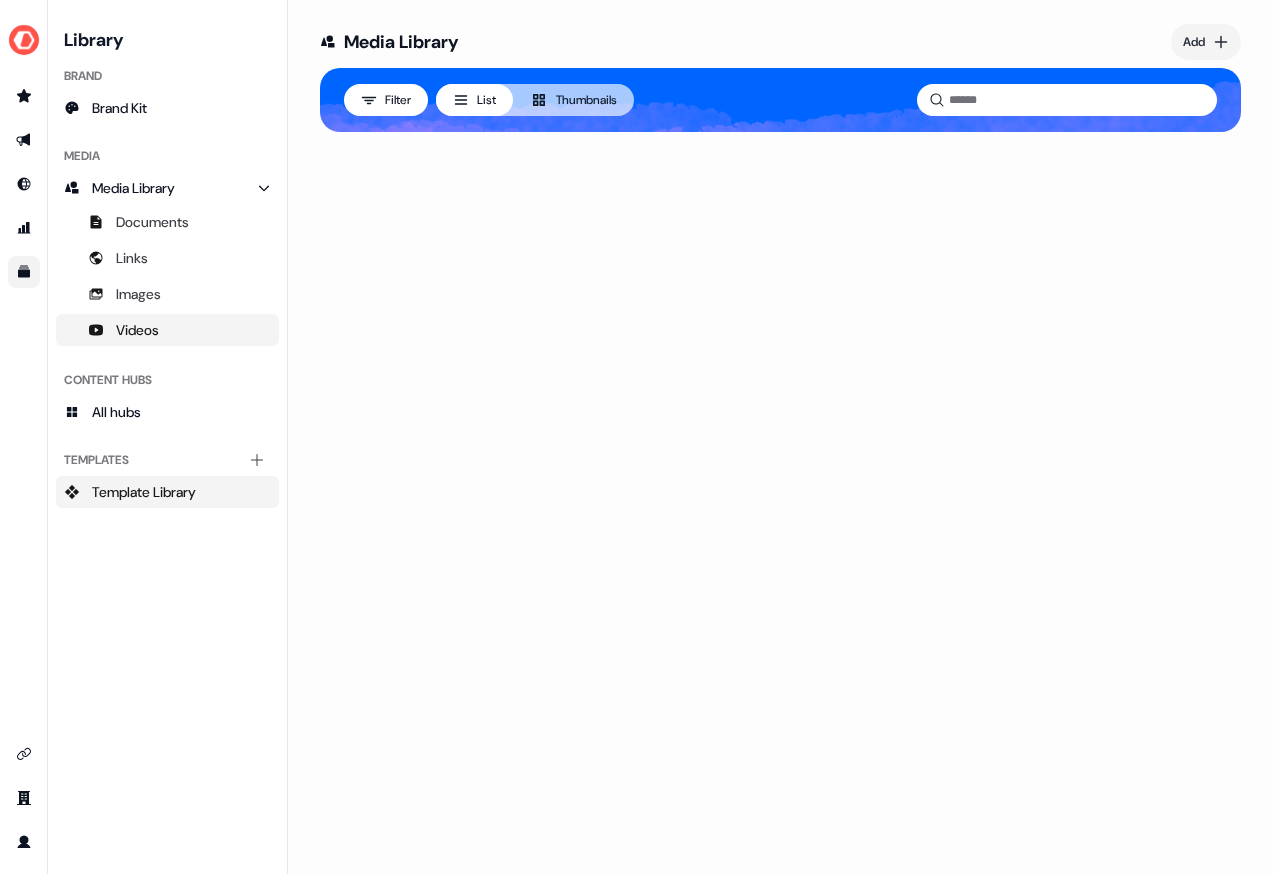 click on "Template Library" at bounding box center (167, 492) 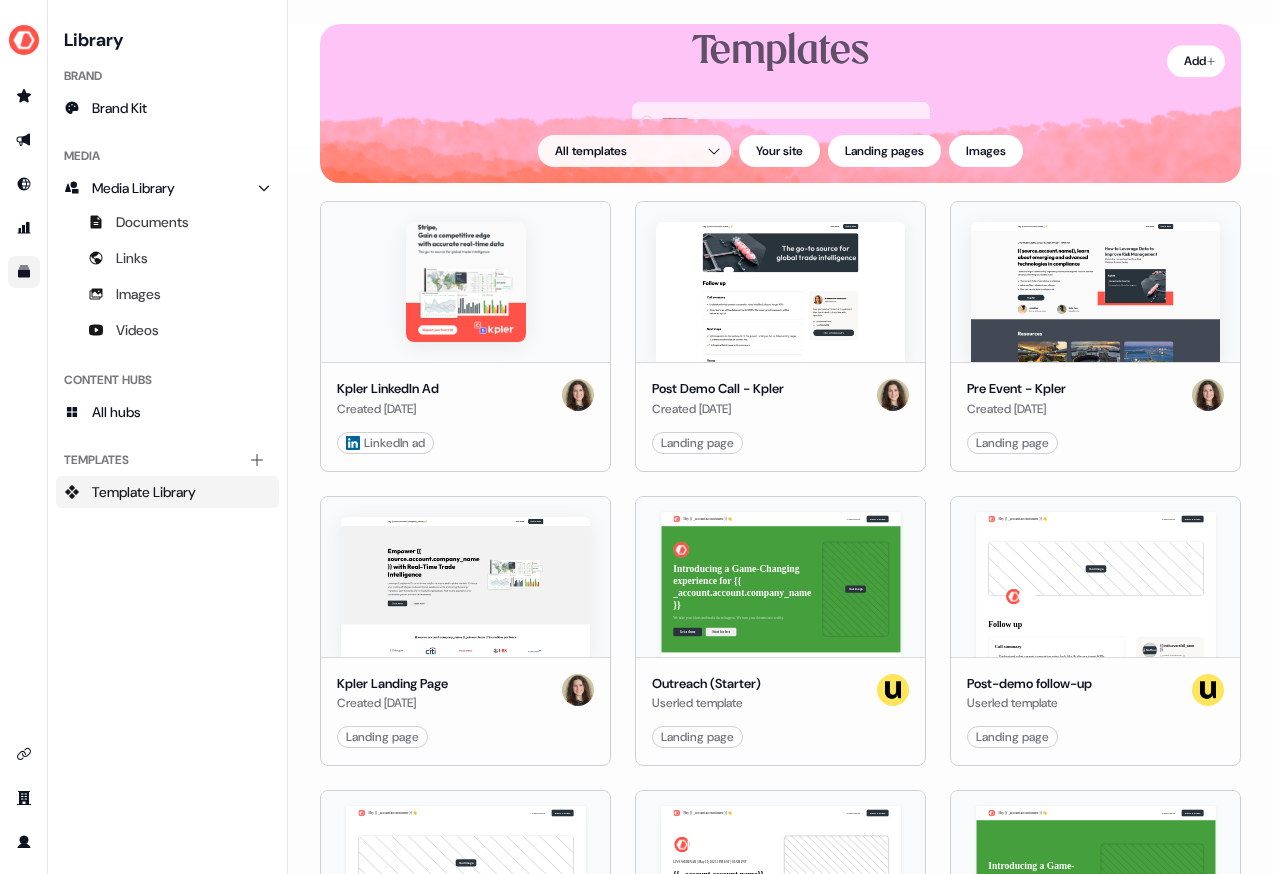 scroll, scrollTop: 0, scrollLeft: 0, axis: both 